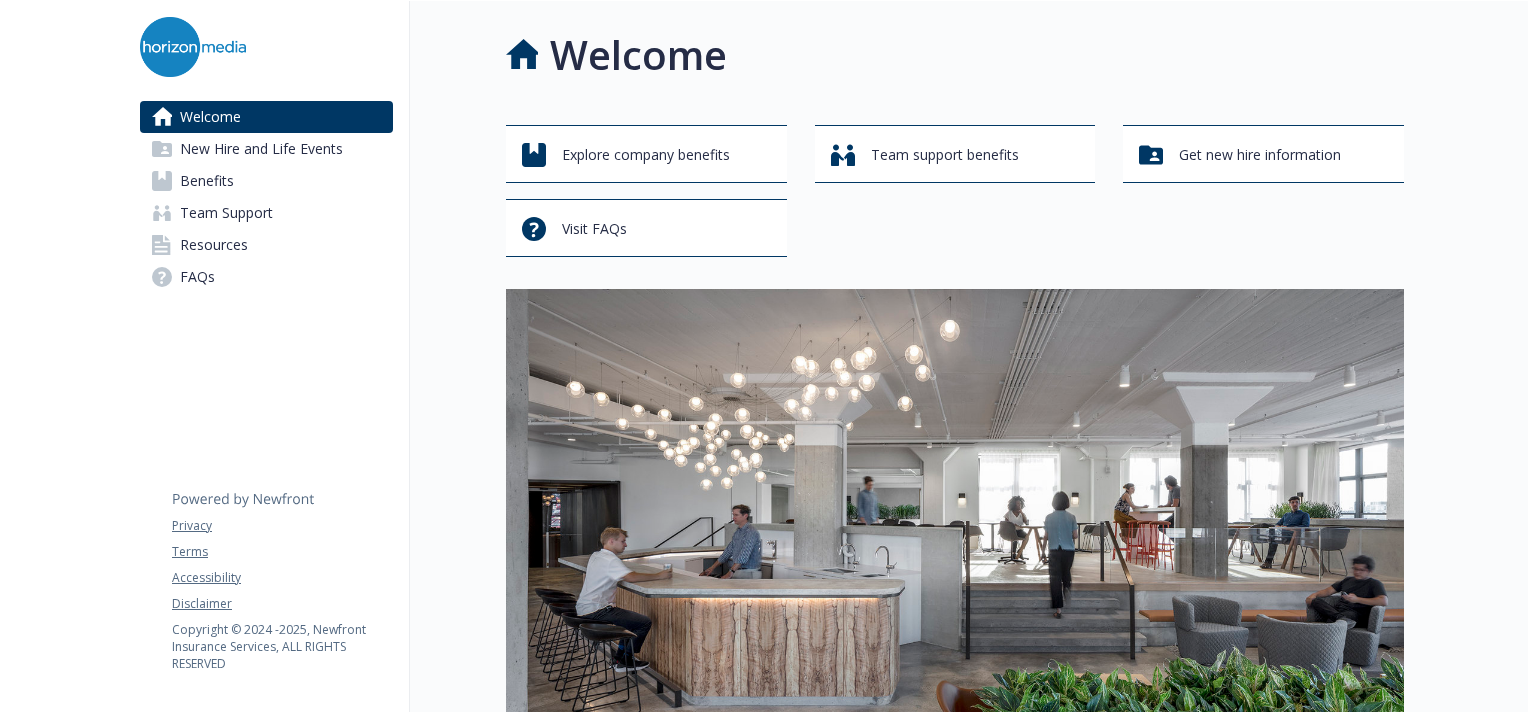 scroll, scrollTop: 0, scrollLeft: 0, axis: both 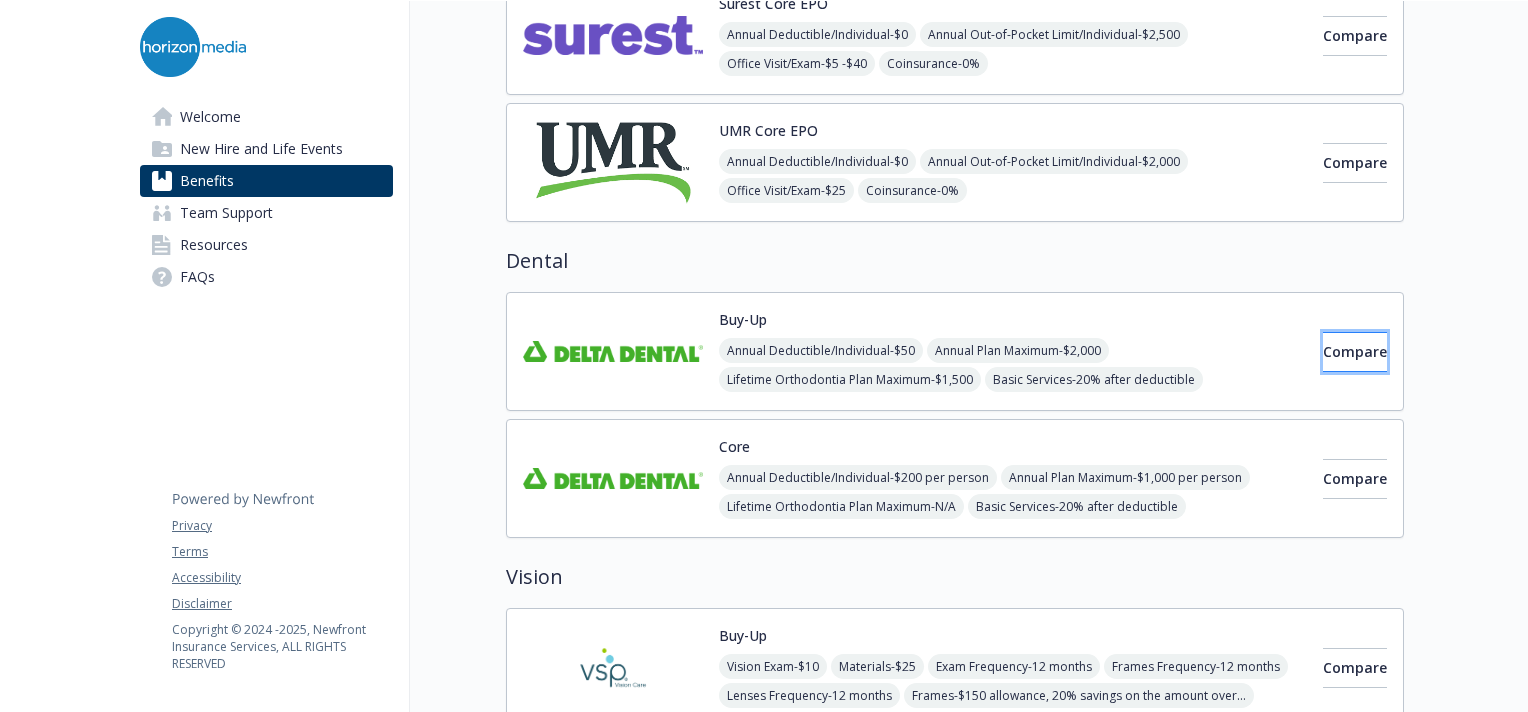 click on "Compare" at bounding box center (1355, 351) 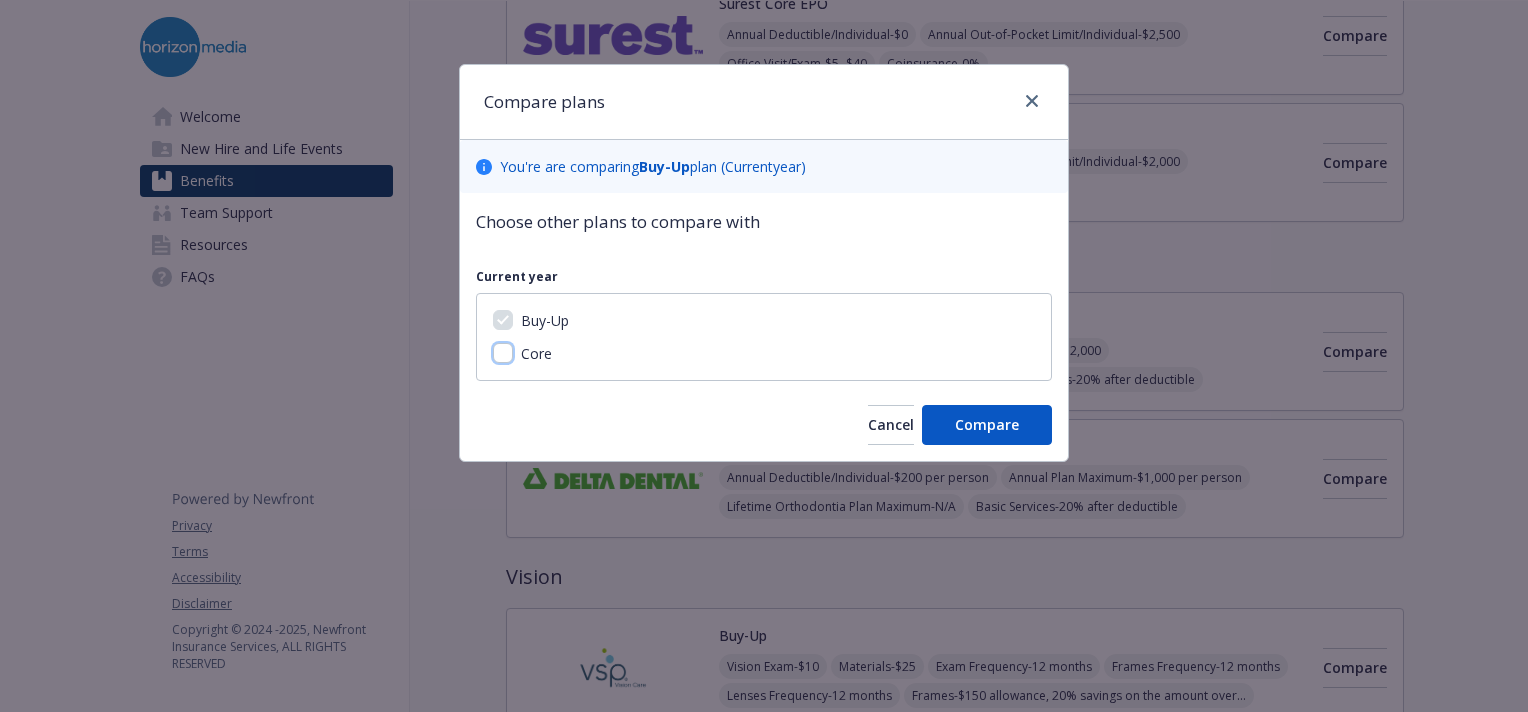 click on "Core" at bounding box center (503, 353) 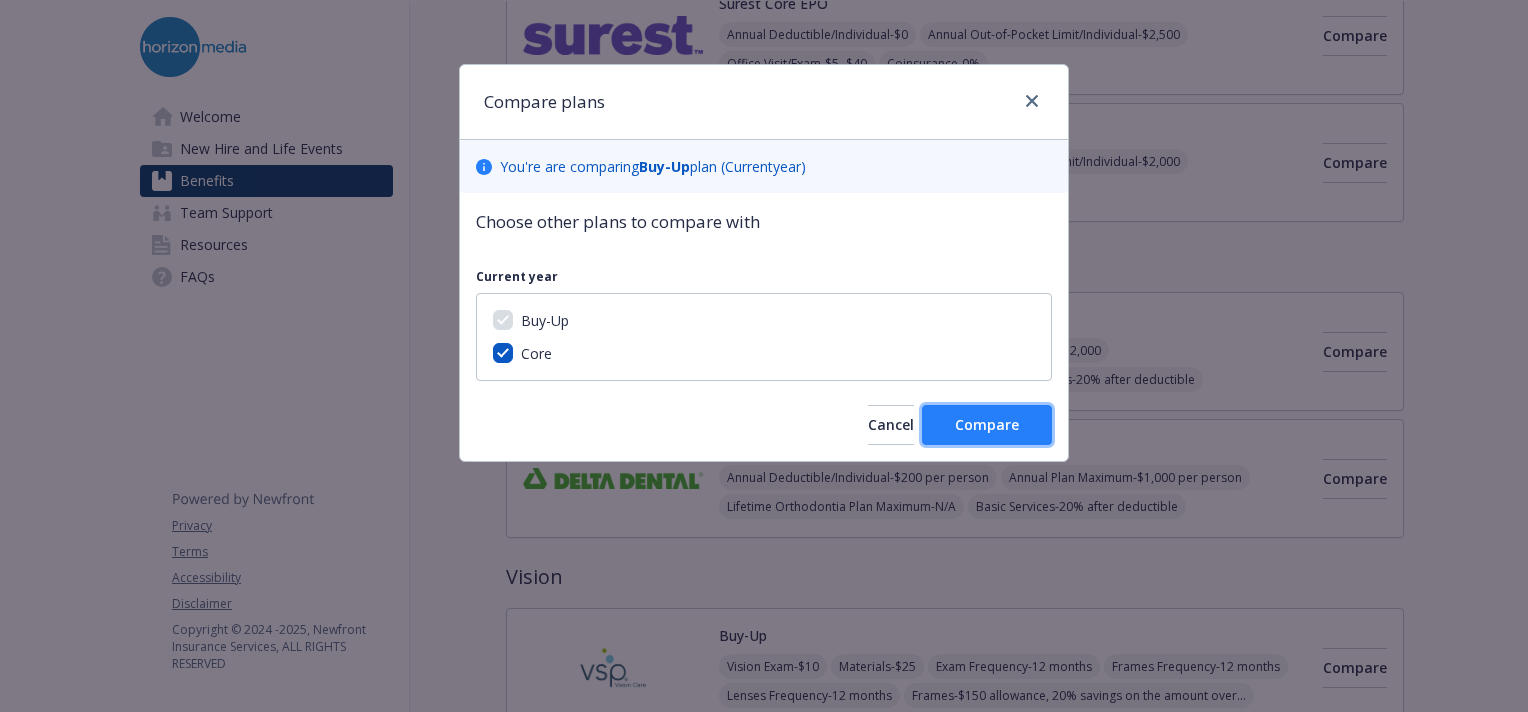 click on "Compare" at bounding box center (987, 424) 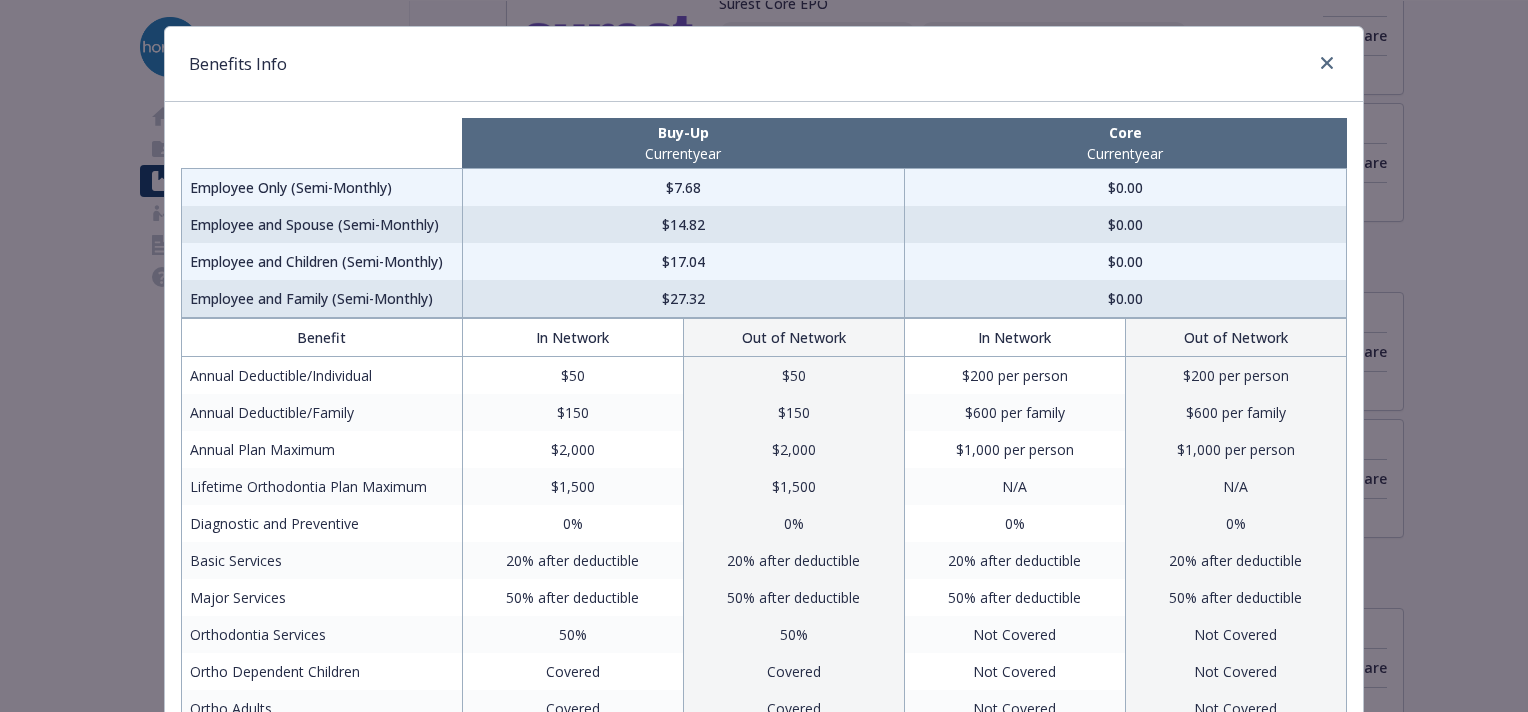 scroll, scrollTop: 0, scrollLeft: 0, axis: both 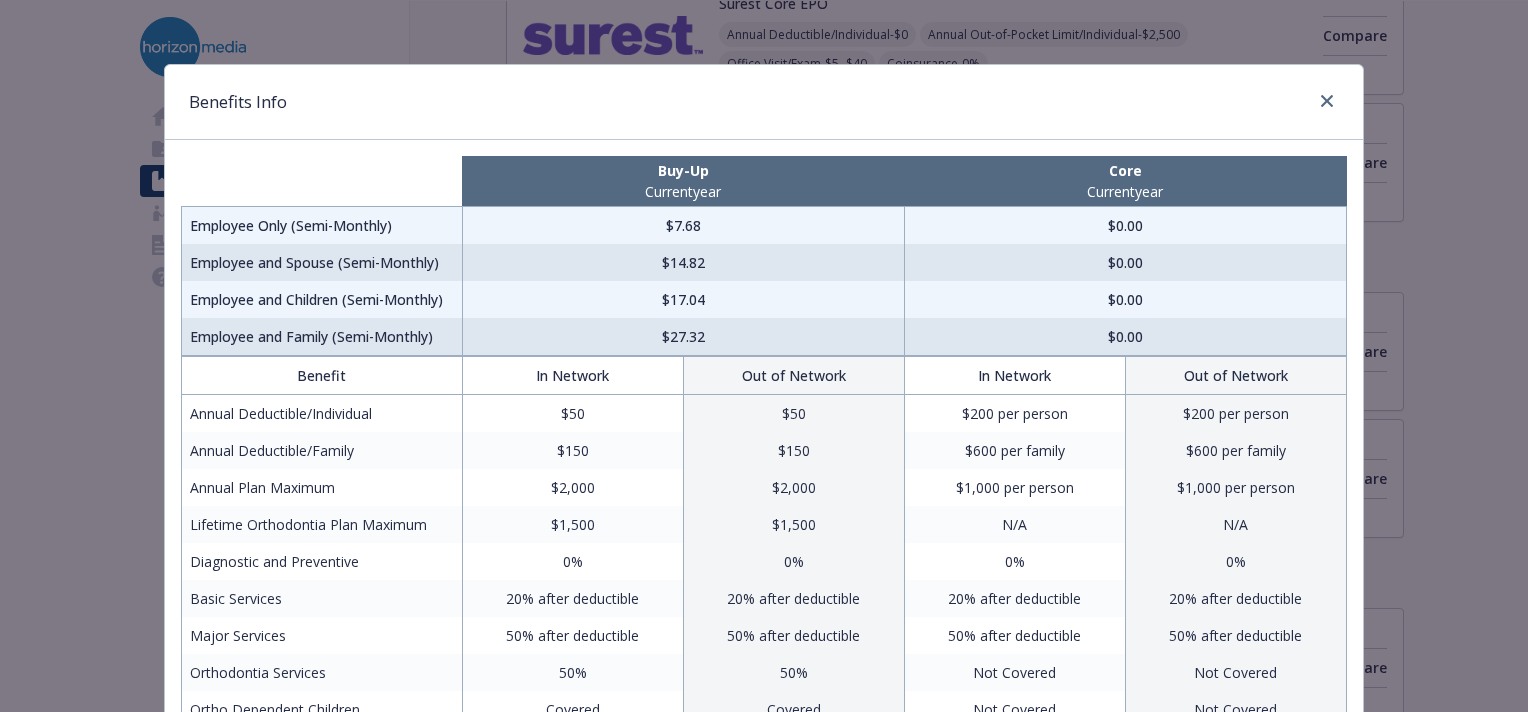 click on "Benefits Info Buy-Up Current  year Core Current  year Employee Only (Semi-Monthly) $7.68 $0.00 Employee and Spouse (Semi-Monthly) $14.82 $0.00 Employee and Children (Semi-Monthly) $17.04 $0.00 Employee and Family (Semi-Monthly) $27.32 $0.00 Benefit In Network Out of Network In Network Out of Network Annual Deductible/Individual $50 $50 $200 per person $200 per person Annual Deductible/Family $150 $150 $600 per family $600 per family Annual Plan Maximum $2,000 $2,000 $1,000 per person $1,000 per person Lifetime Orthodontia Plan Maximum $1,500 $1,500 N/A N/A Diagnostic and Preventive 0% 0% 0% 0% Basic Services 20% after deductible 20% after deductible 20% after deductible 20% after deductible Major Services 50% after deductible 50% after deductible 50% after deductible 50% after deductible Orthodontia Services 50% 50% Not Covered Not Covered Ortho Dependent Children Covered Covered Not Covered Not Covered Ortho Adults Covered Covered Not Covered Not Covered" at bounding box center [764, 356] 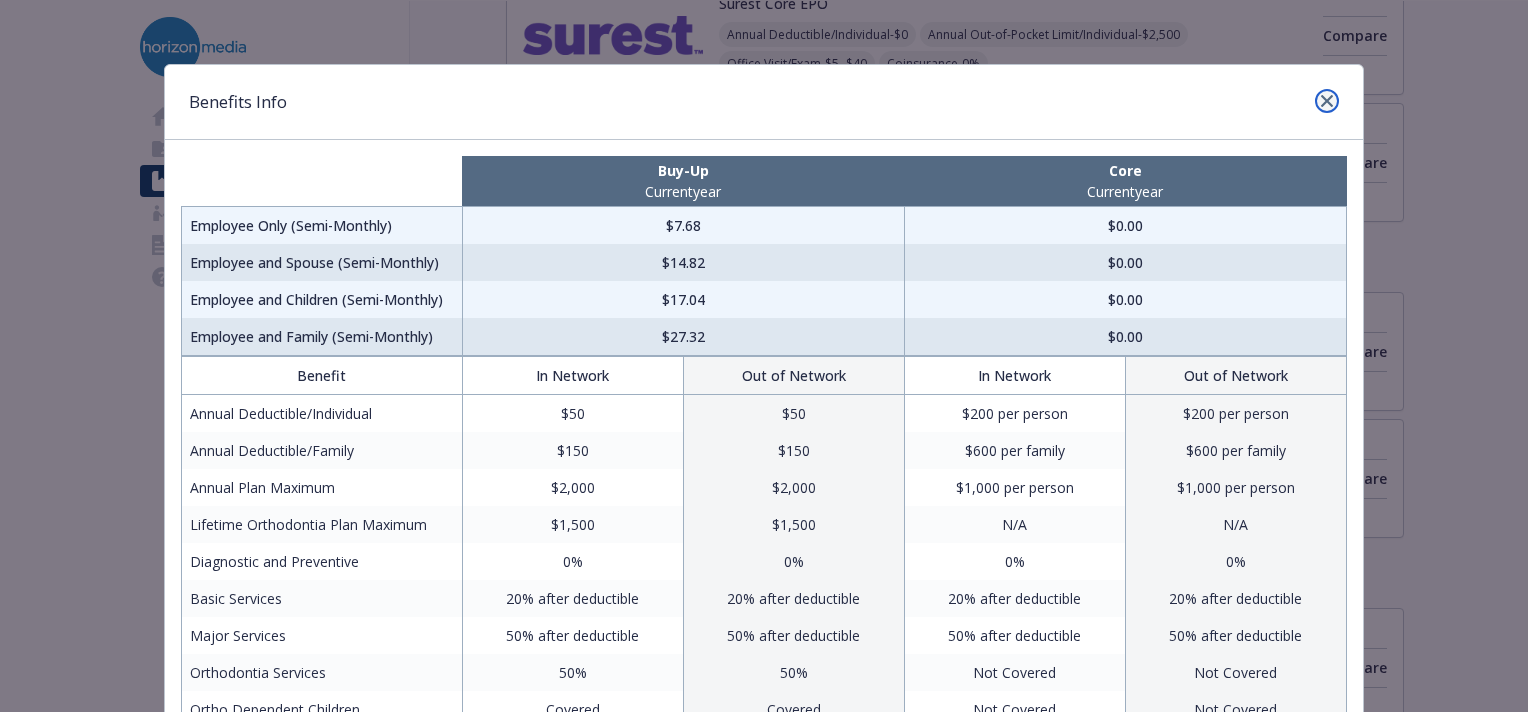 click 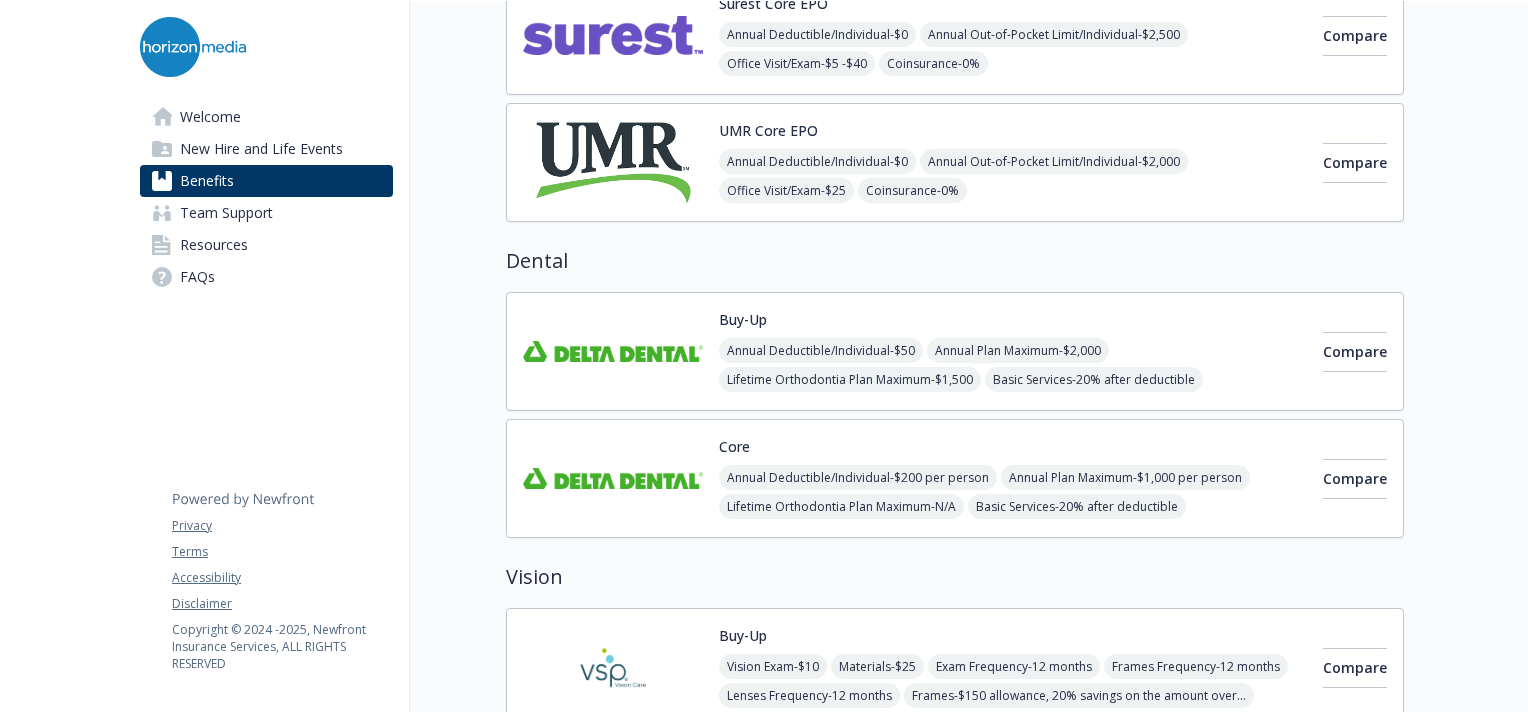scroll, scrollTop: 700, scrollLeft: 0, axis: vertical 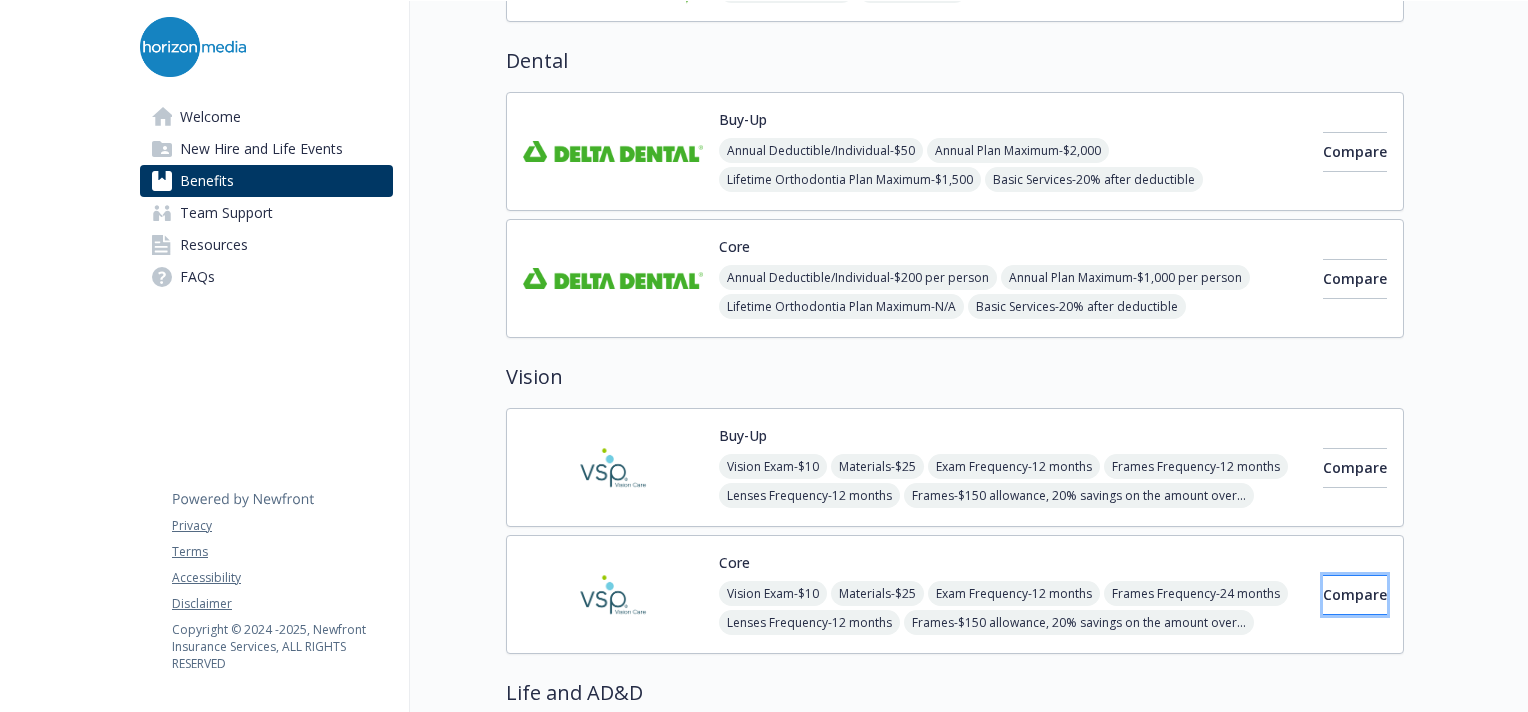 click on "Compare" at bounding box center [1355, 595] 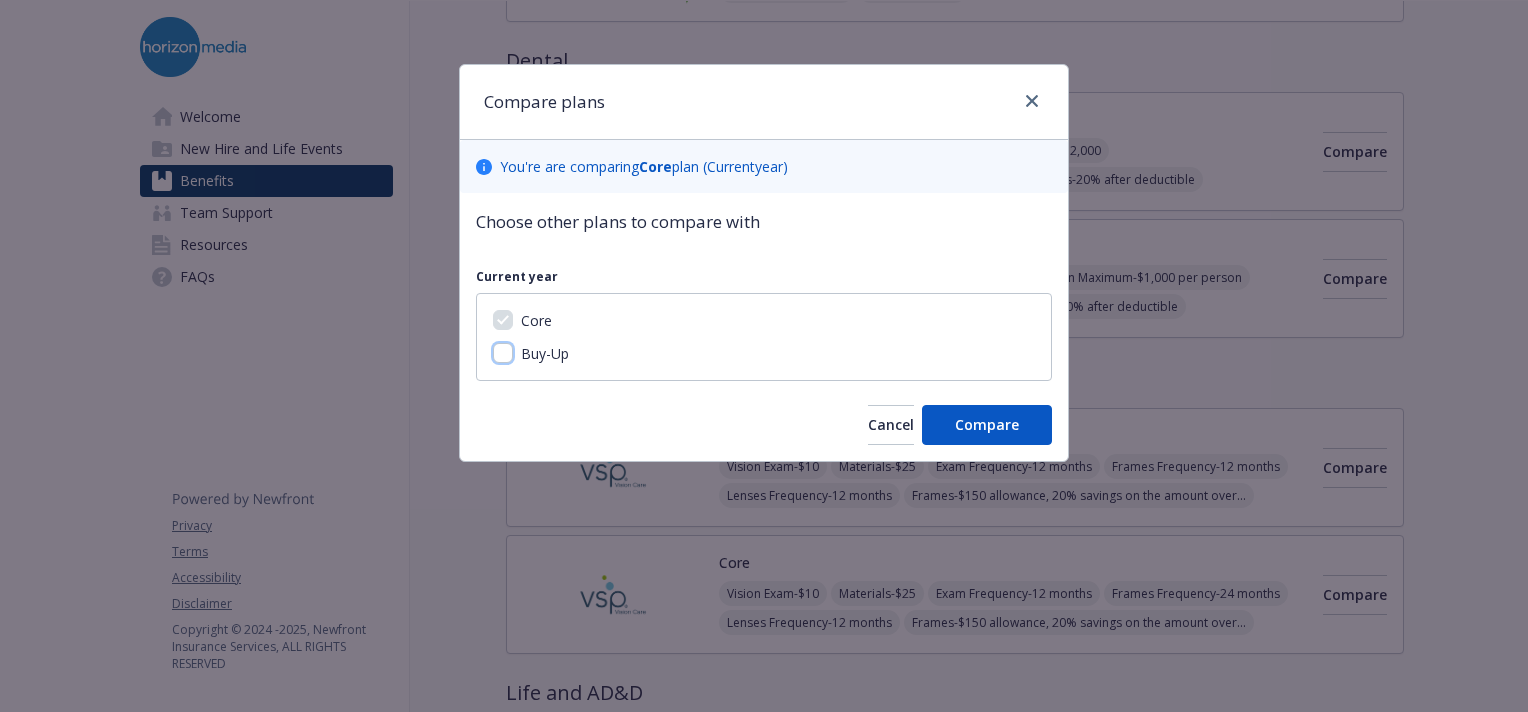 click on "Buy-Up" at bounding box center (503, 353) 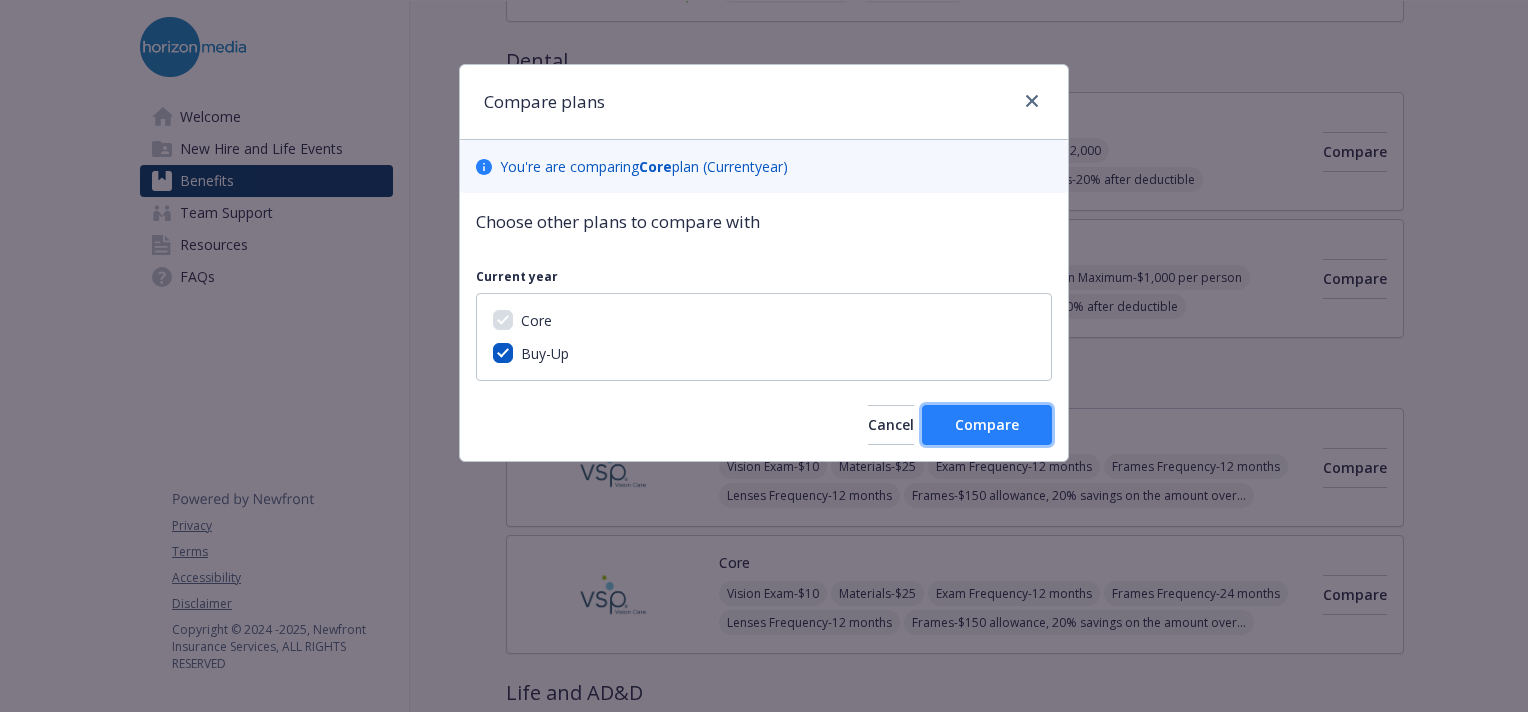 click on "Compare" at bounding box center (987, 424) 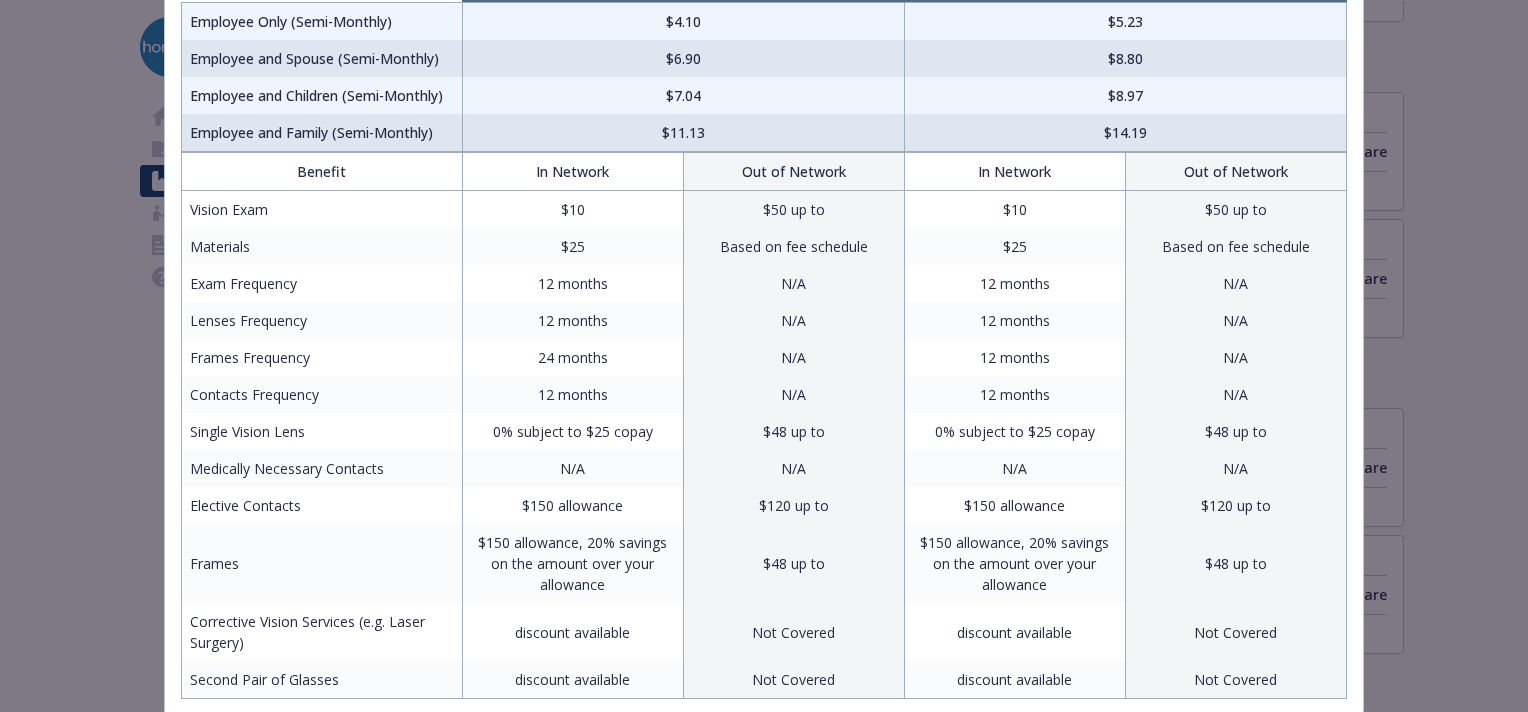 scroll, scrollTop: 0, scrollLeft: 0, axis: both 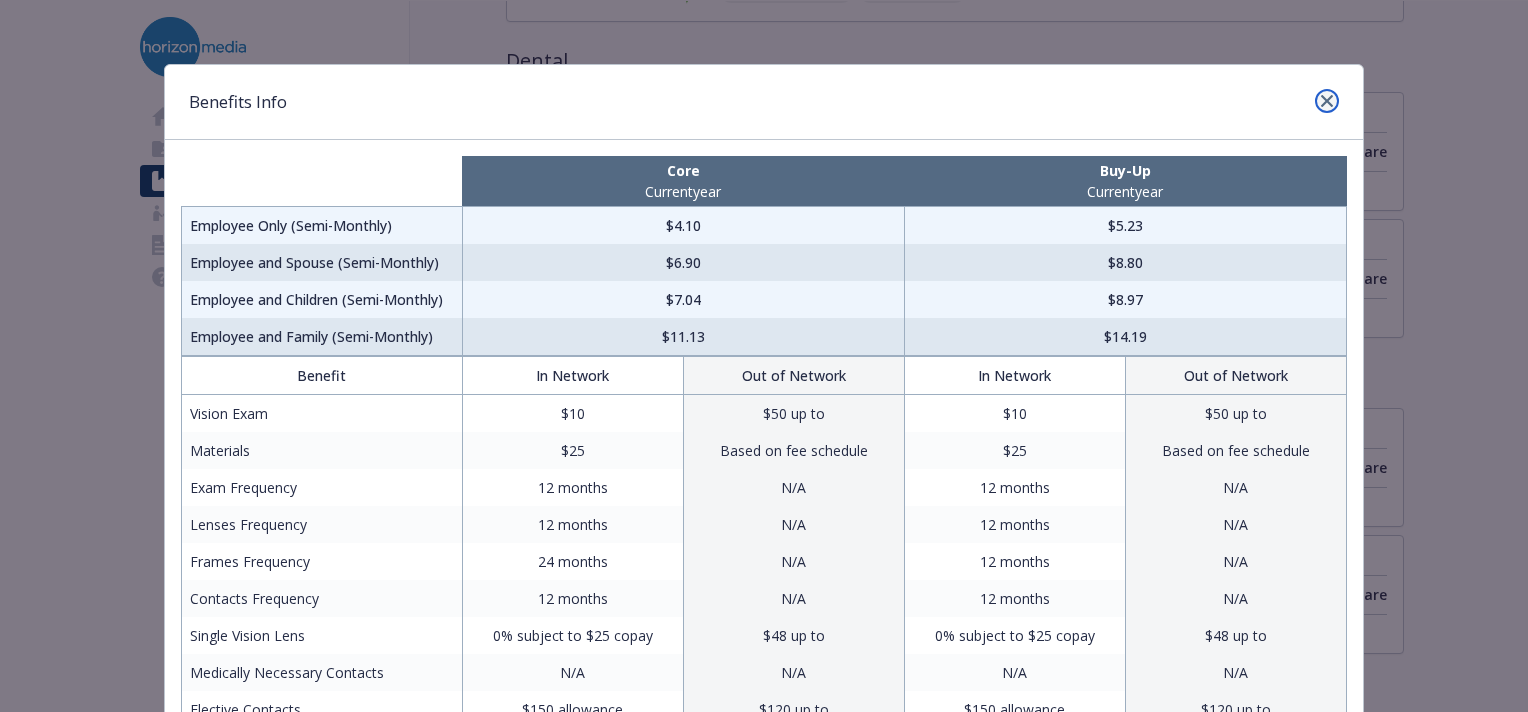 click at bounding box center (1327, 101) 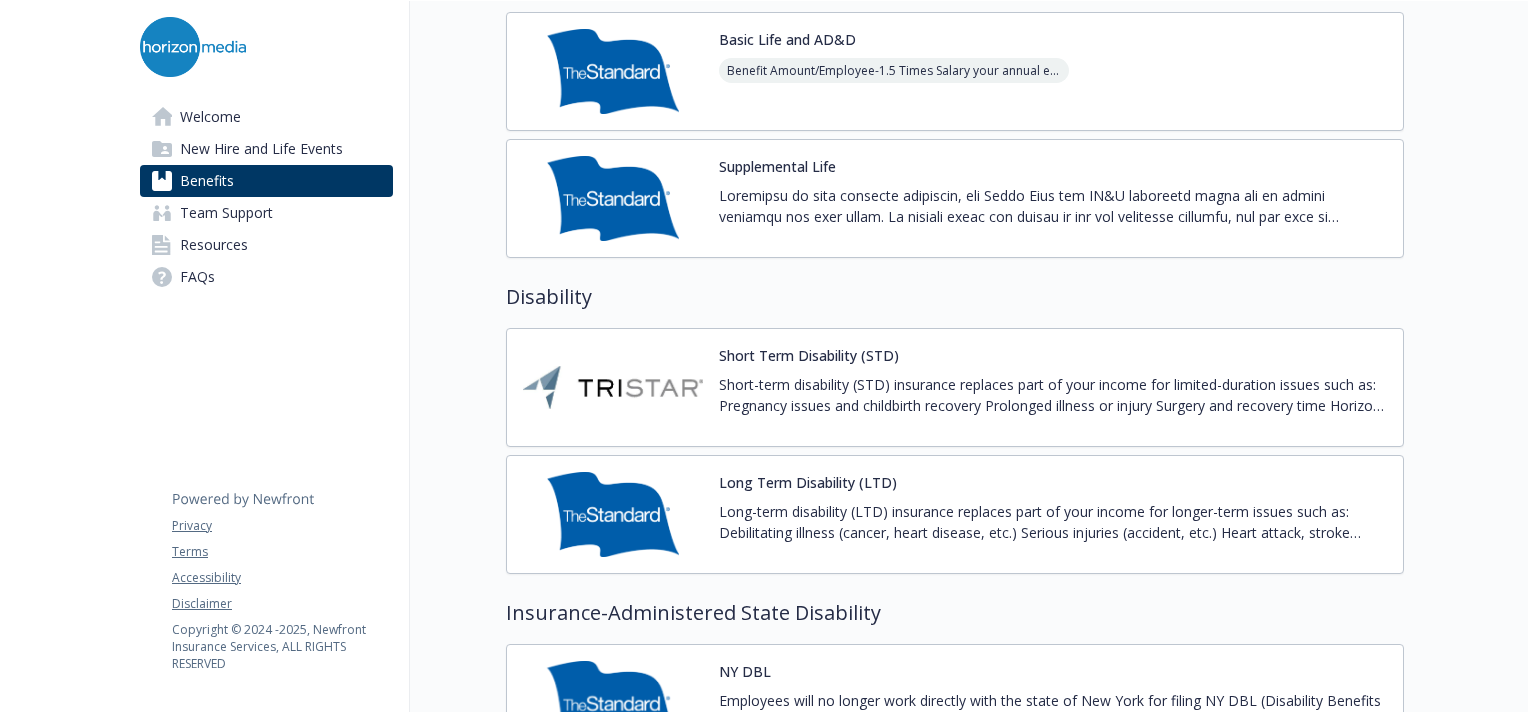 scroll, scrollTop: 1300, scrollLeft: 0, axis: vertical 